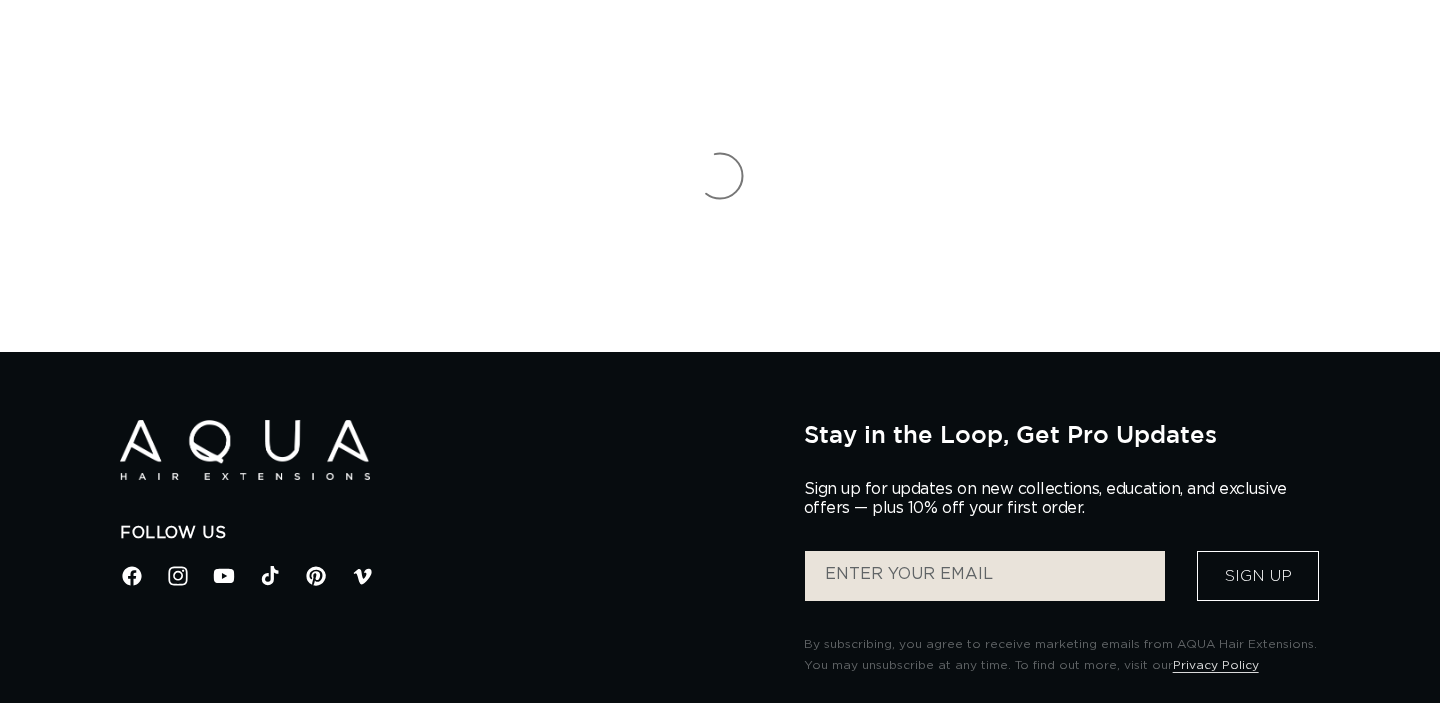 scroll, scrollTop: 0, scrollLeft: 0, axis: both 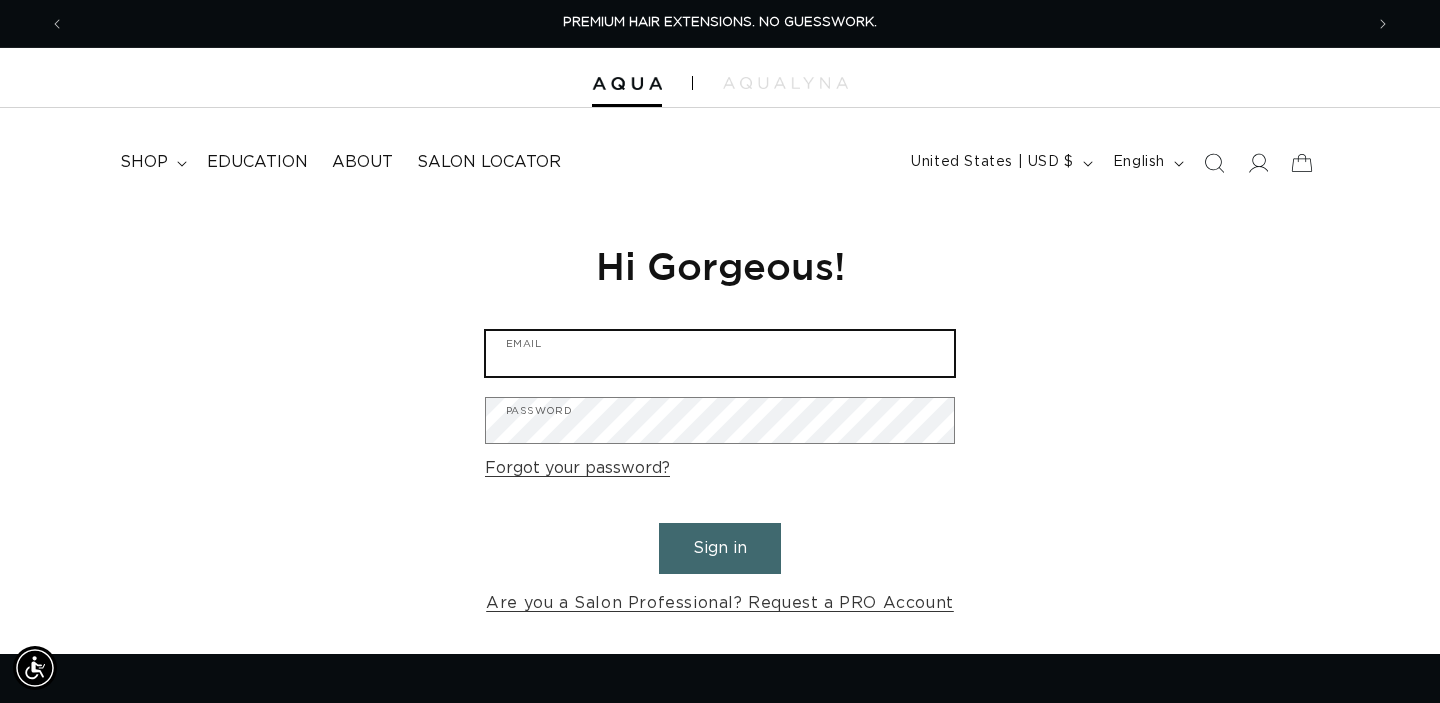 type on "kelley@blowoutco.com" 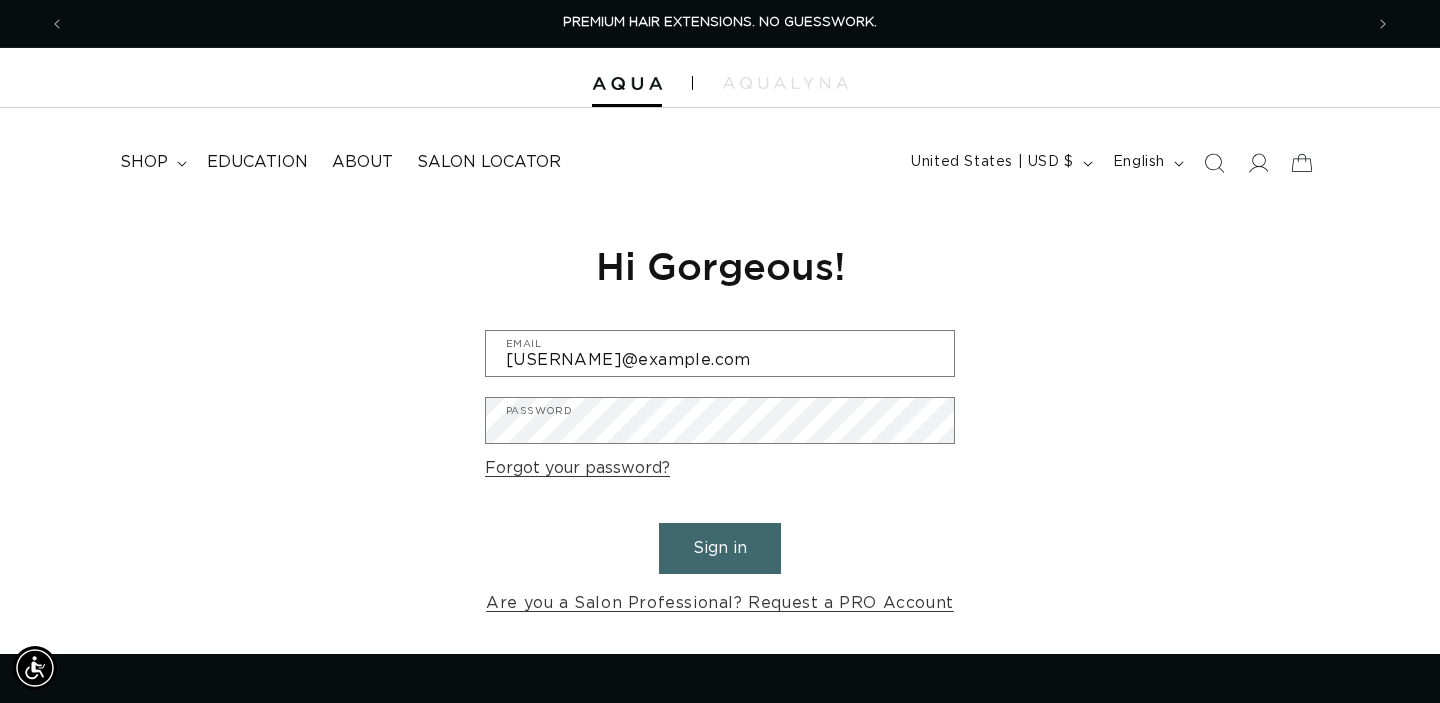click on "Sign in" at bounding box center (720, 548) 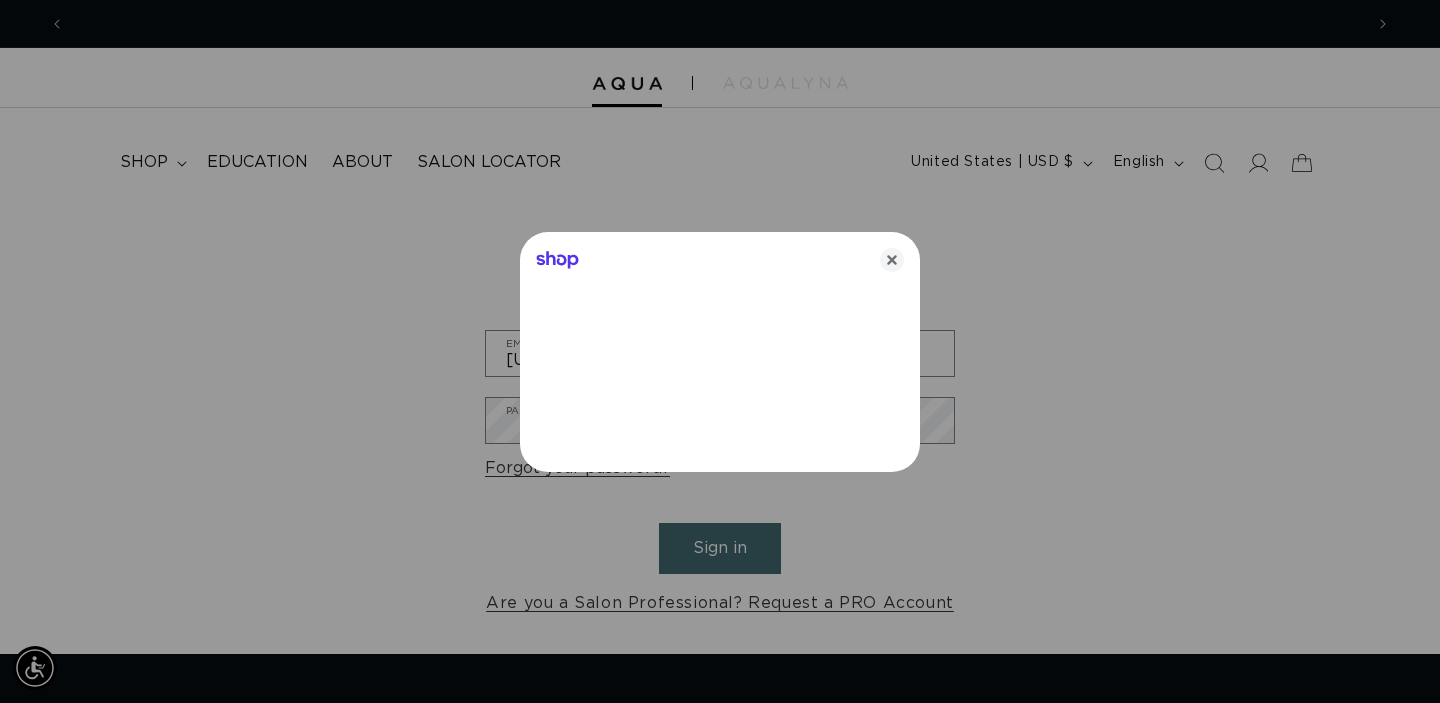 scroll, scrollTop: 0, scrollLeft: 1298, axis: horizontal 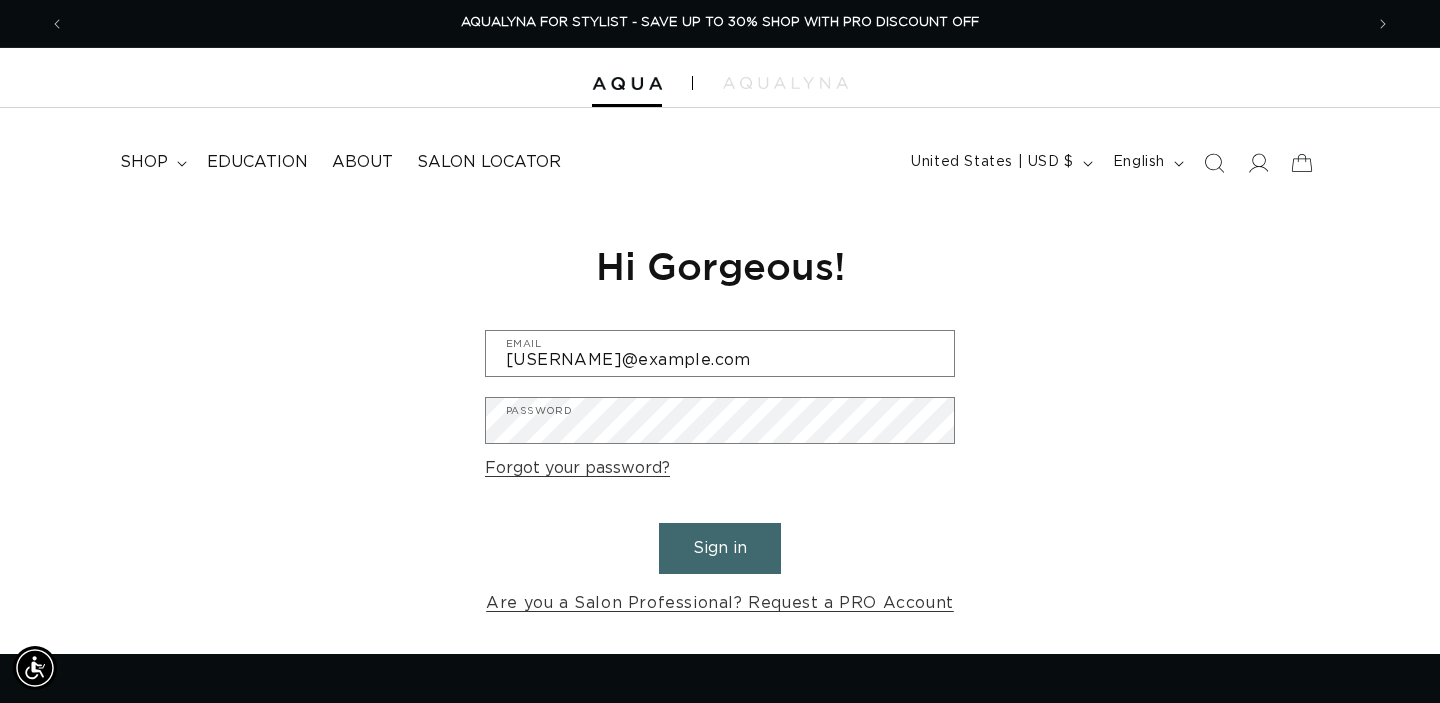 click on "Sign in" at bounding box center (720, 548) 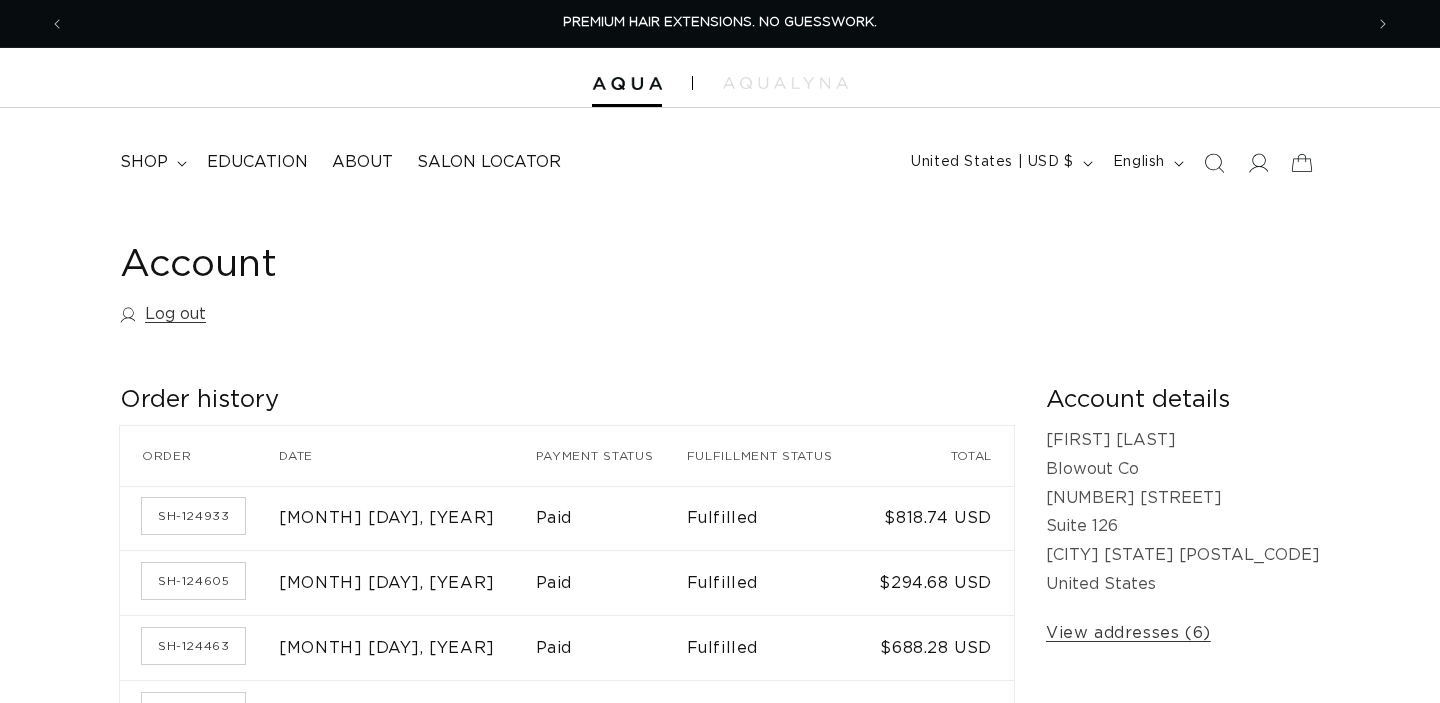 scroll, scrollTop: 0, scrollLeft: 0, axis: both 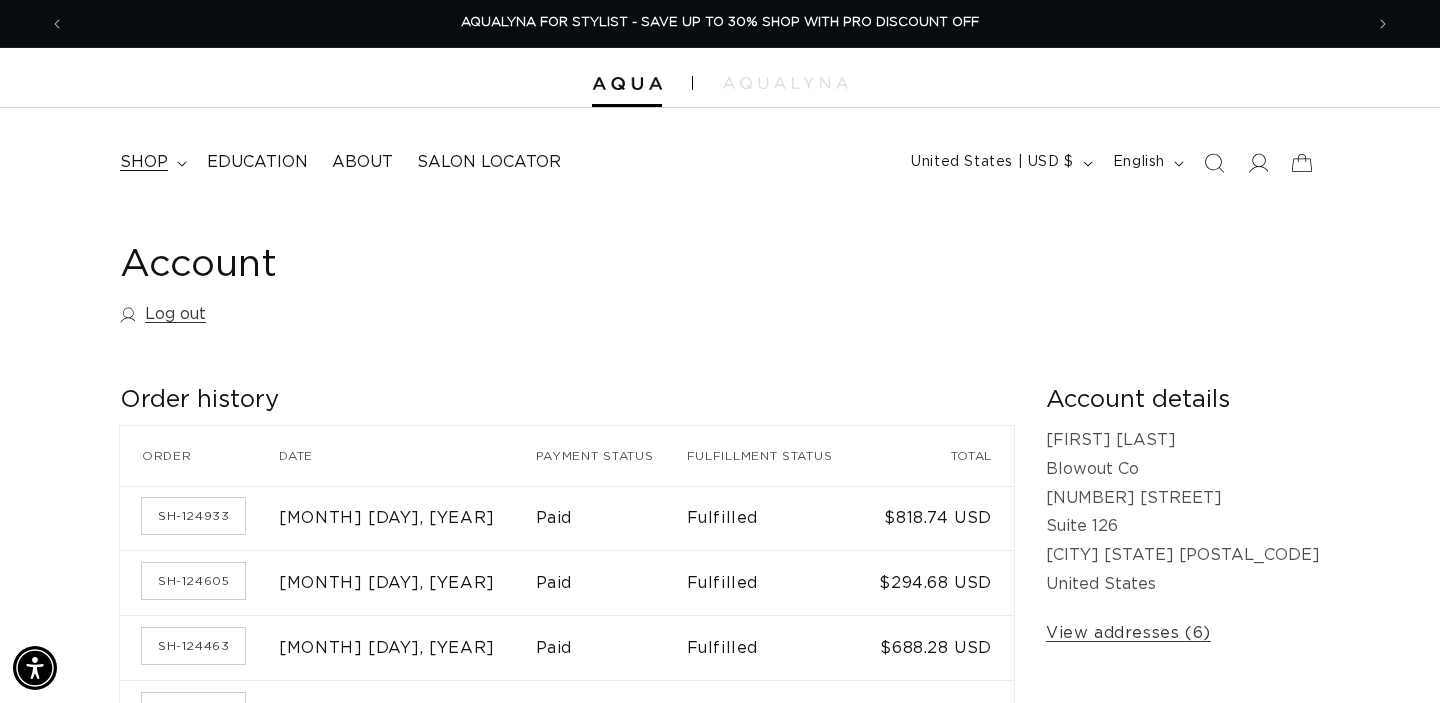 click on "shop" at bounding box center (151, 162) 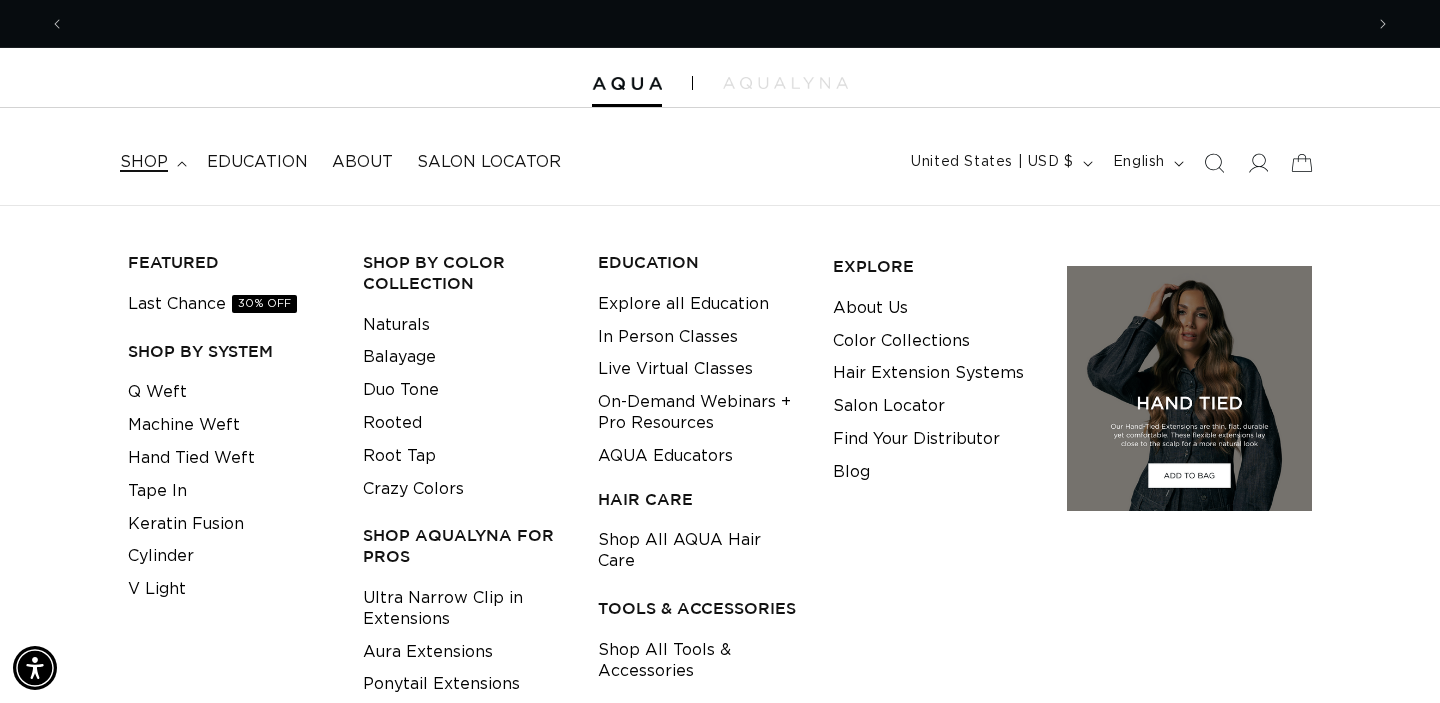 scroll, scrollTop: 0, scrollLeft: 2596, axis: horizontal 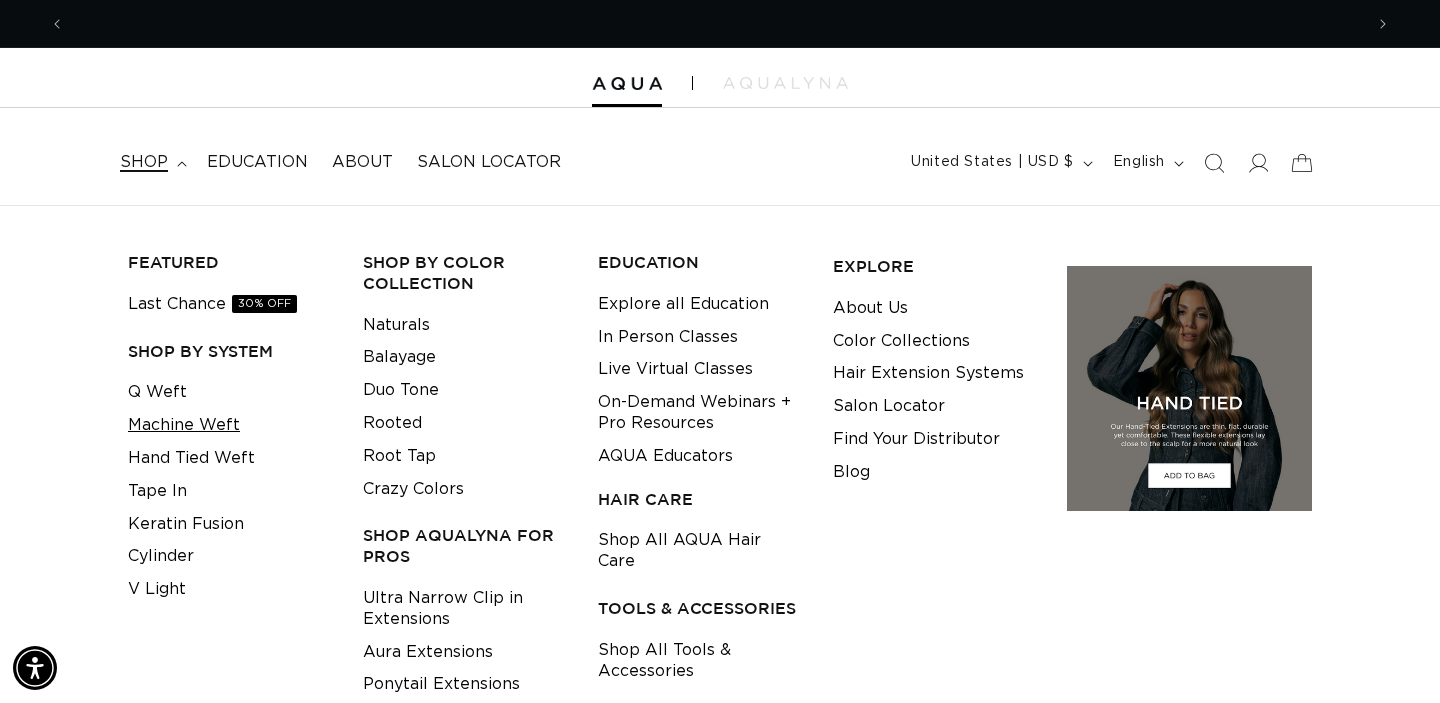 click on "Machine Weft" at bounding box center [184, 425] 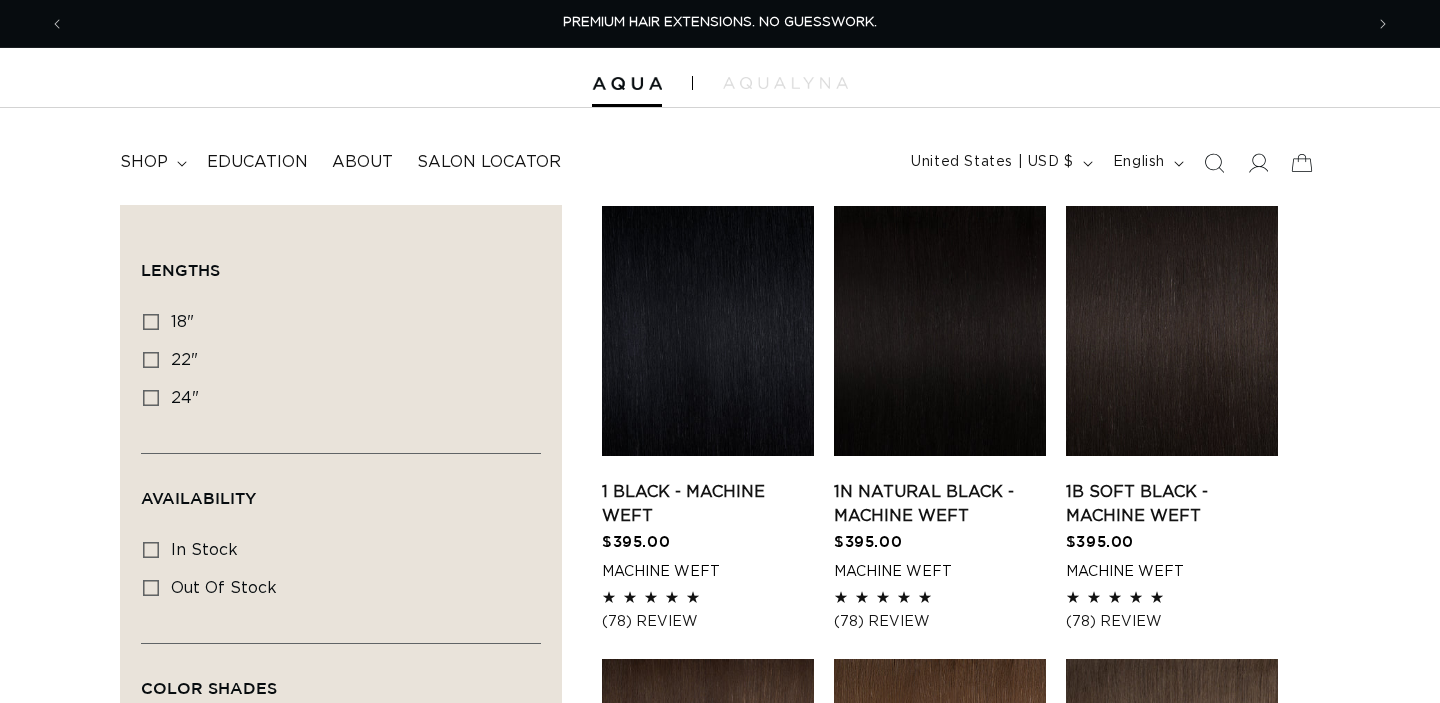 scroll, scrollTop: 0, scrollLeft: 0, axis: both 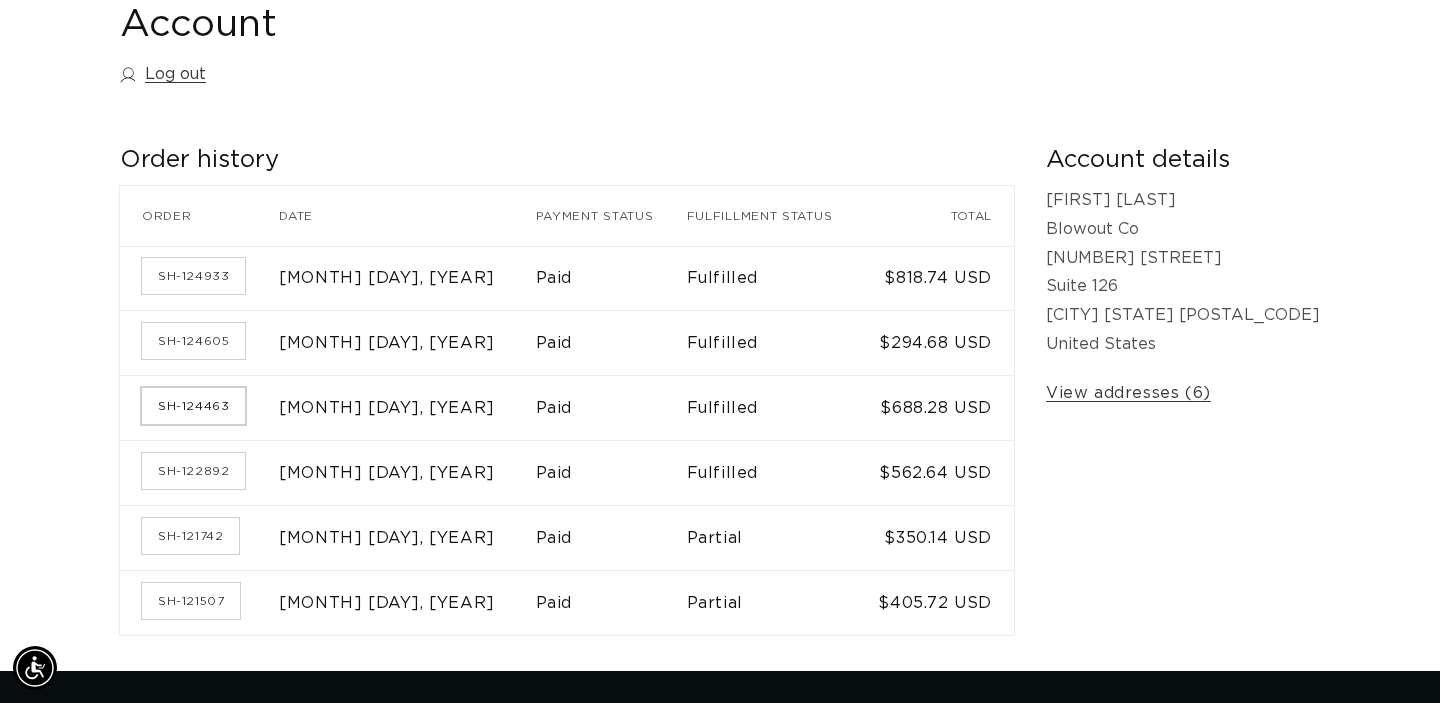 click on "SH-124463" at bounding box center (193, 406) 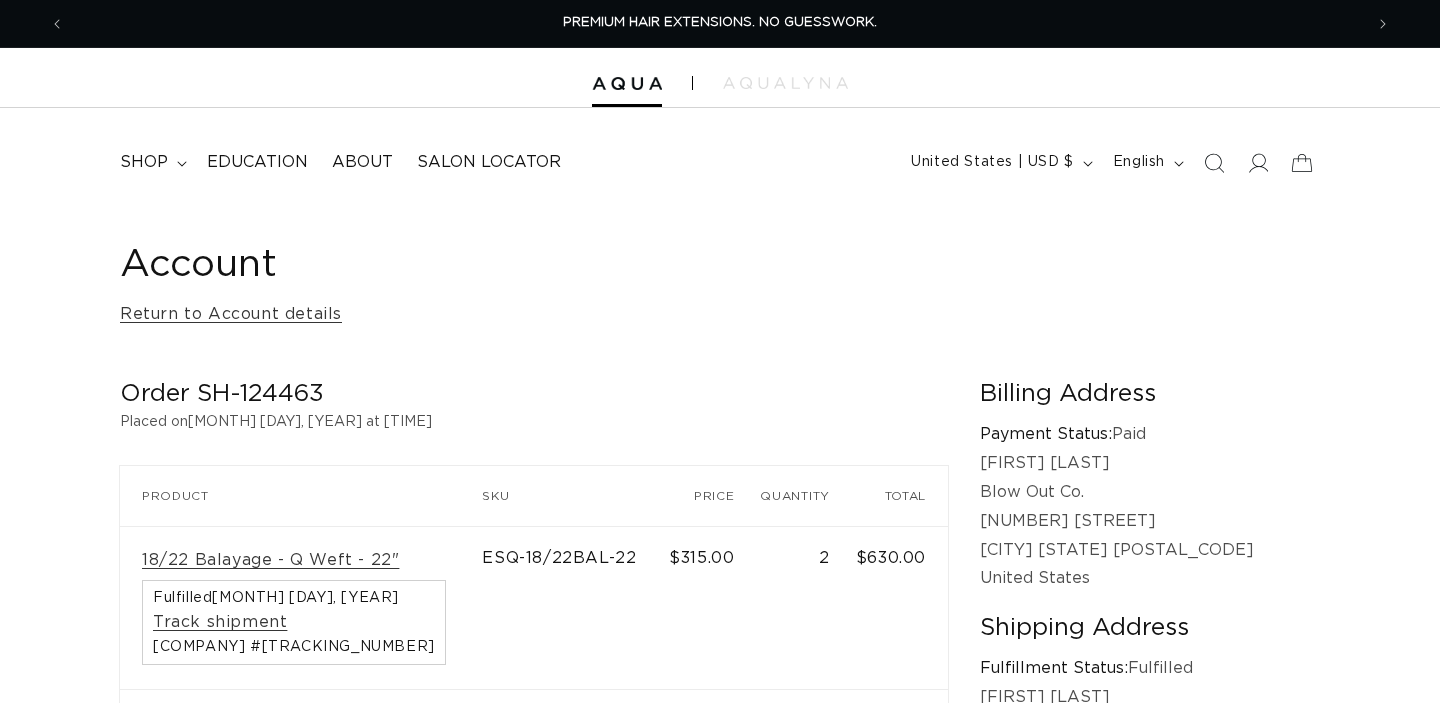scroll, scrollTop: 0, scrollLeft: 0, axis: both 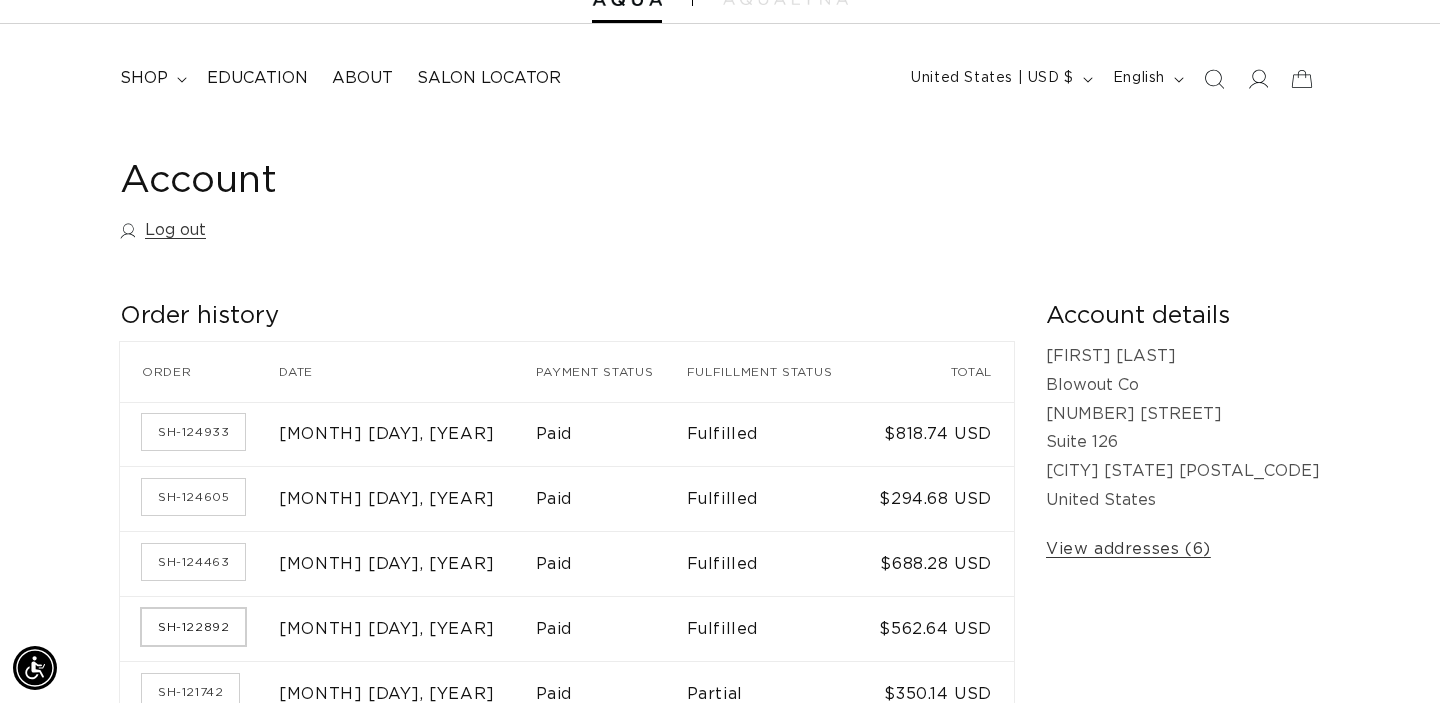 click on "SH-122892" at bounding box center [193, 627] 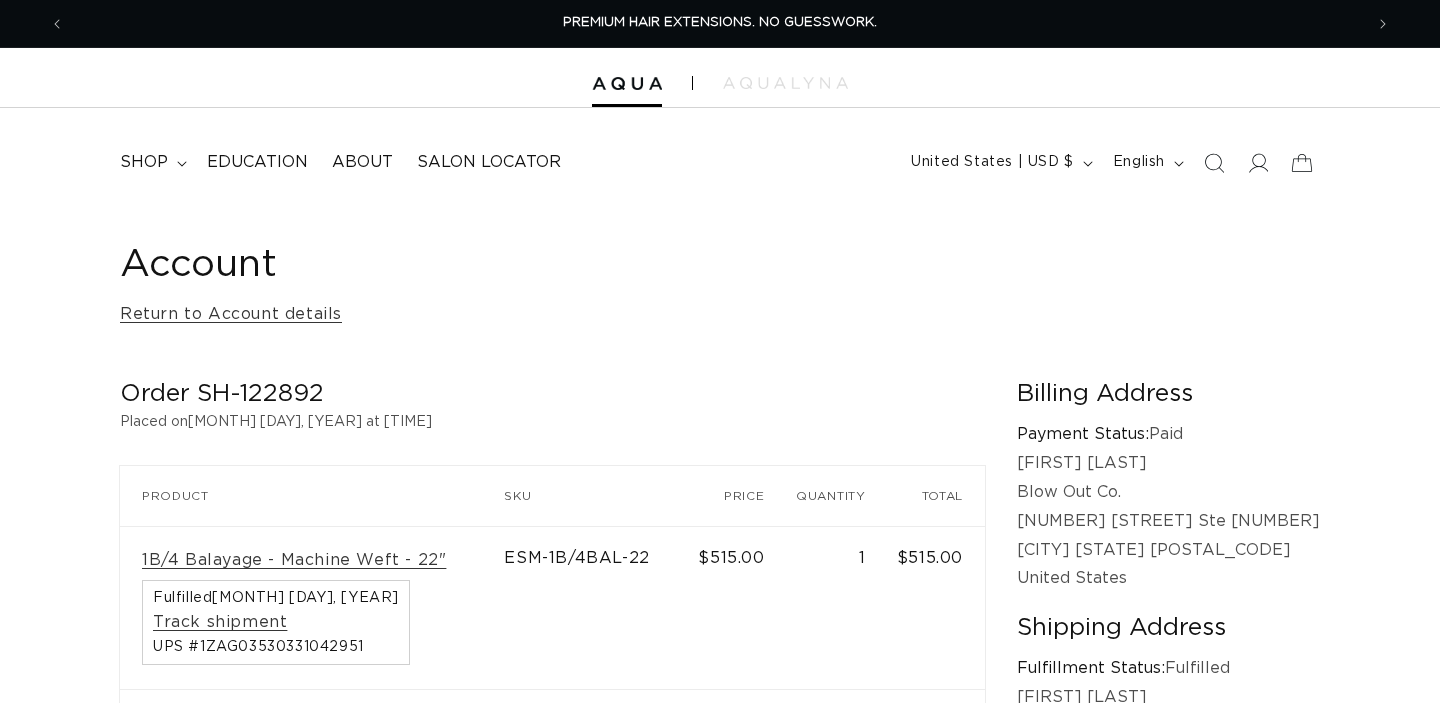 scroll, scrollTop: 0, scrollLeft: 0, axis: both 